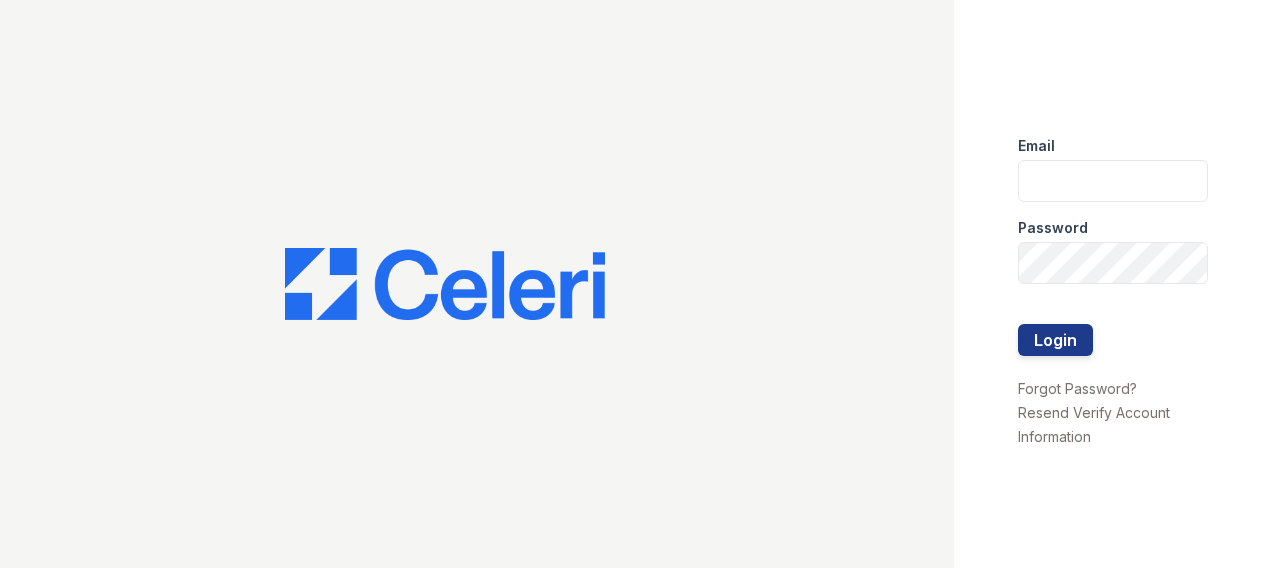 scroll, scrollTop: 0, scrollLeft: 0, axis: both 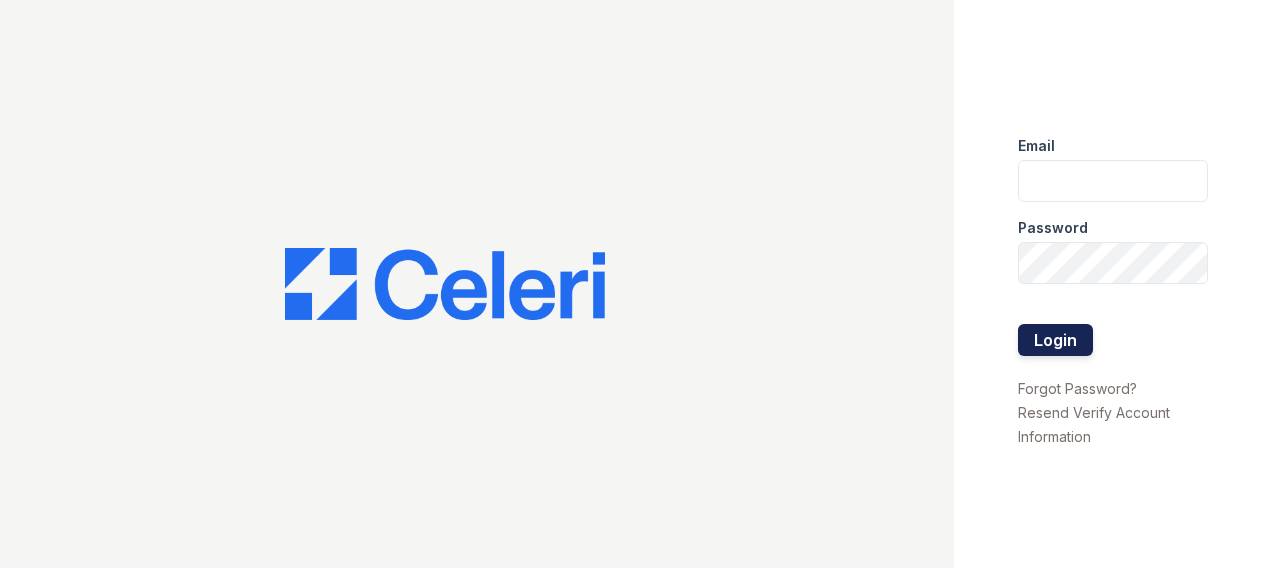 type on "Arrivesilverspring@trinity-pm.com" 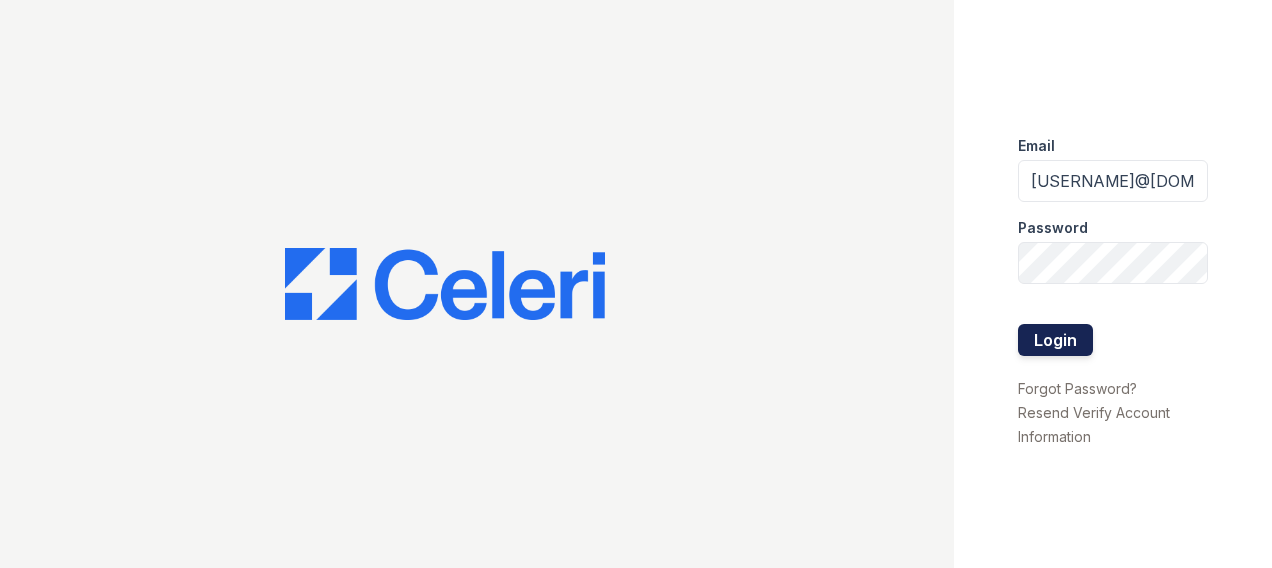 click on "Login" at bounding box center [1055, 340] 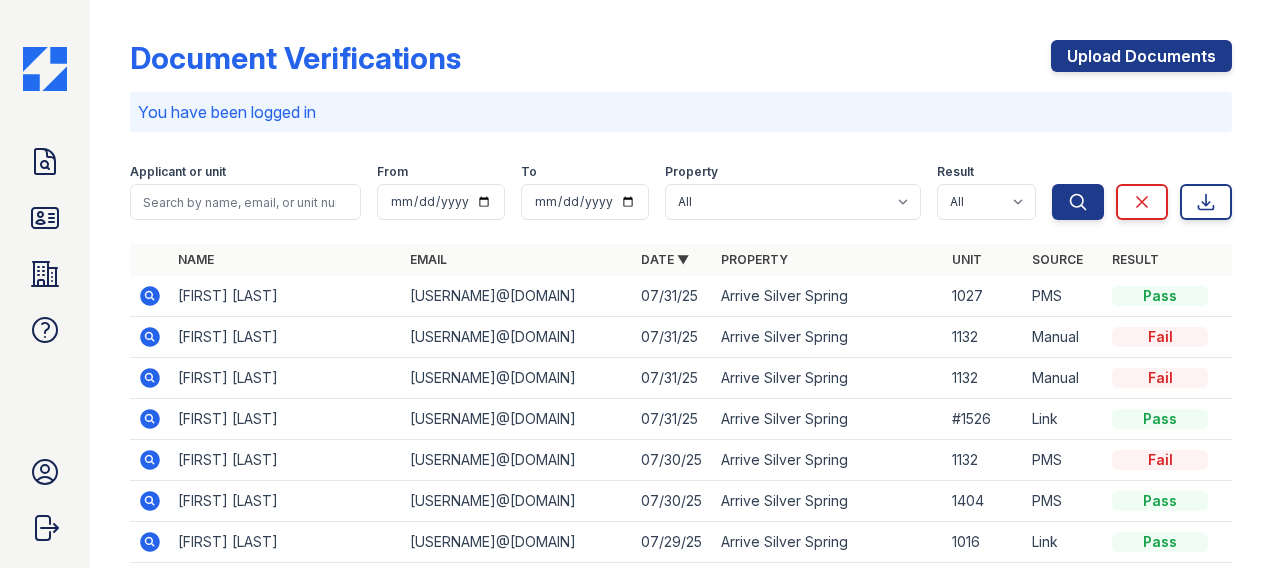 scroll, scrollTop: 0, scrollLeft: 0, axis: both 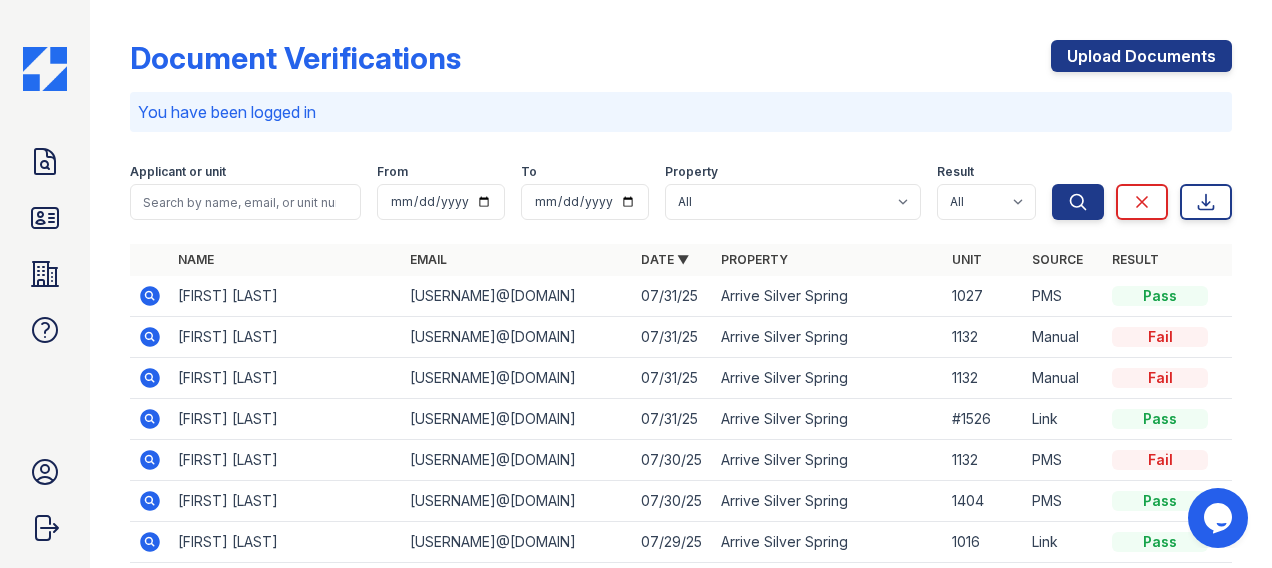 click 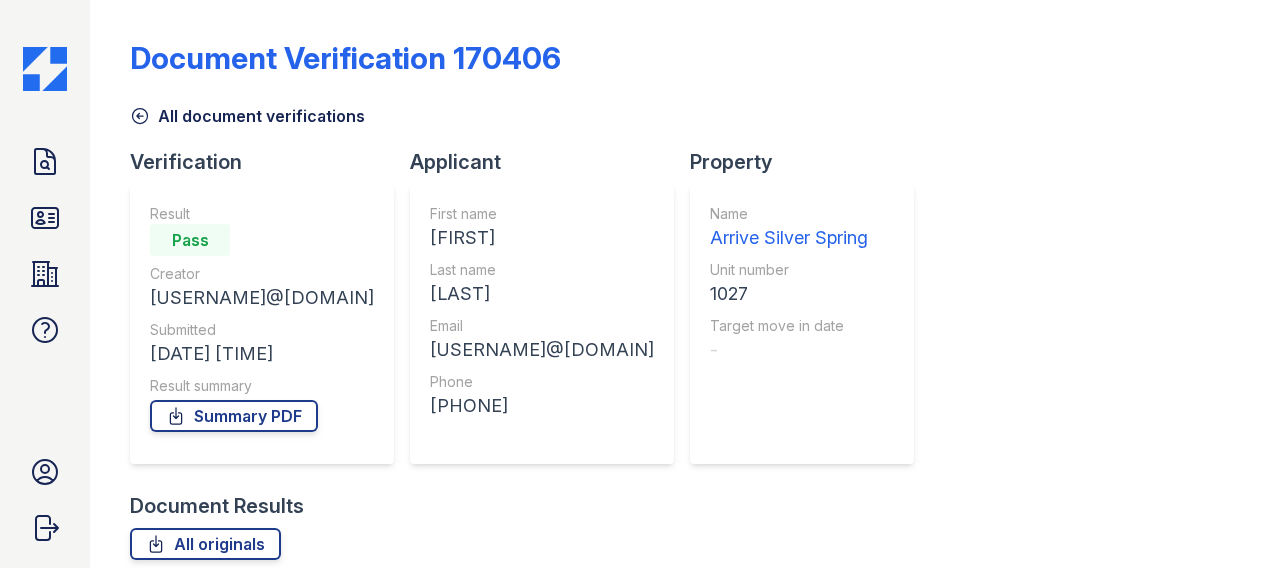 scroll, scrollTop: 0, scrollLeft: 0, axis: both 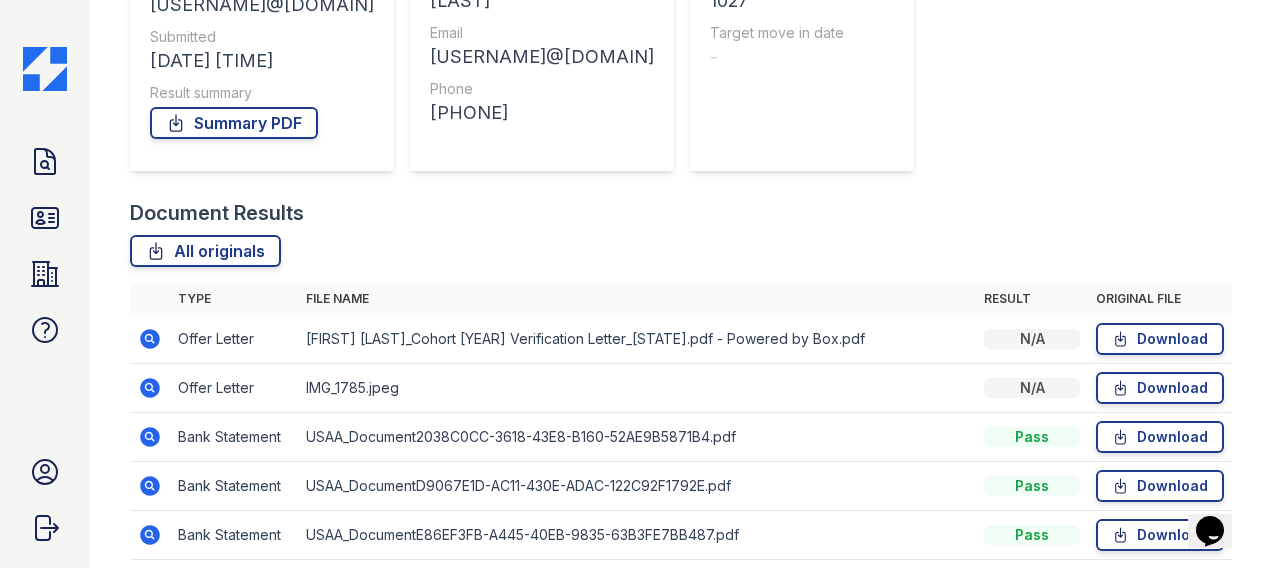 click 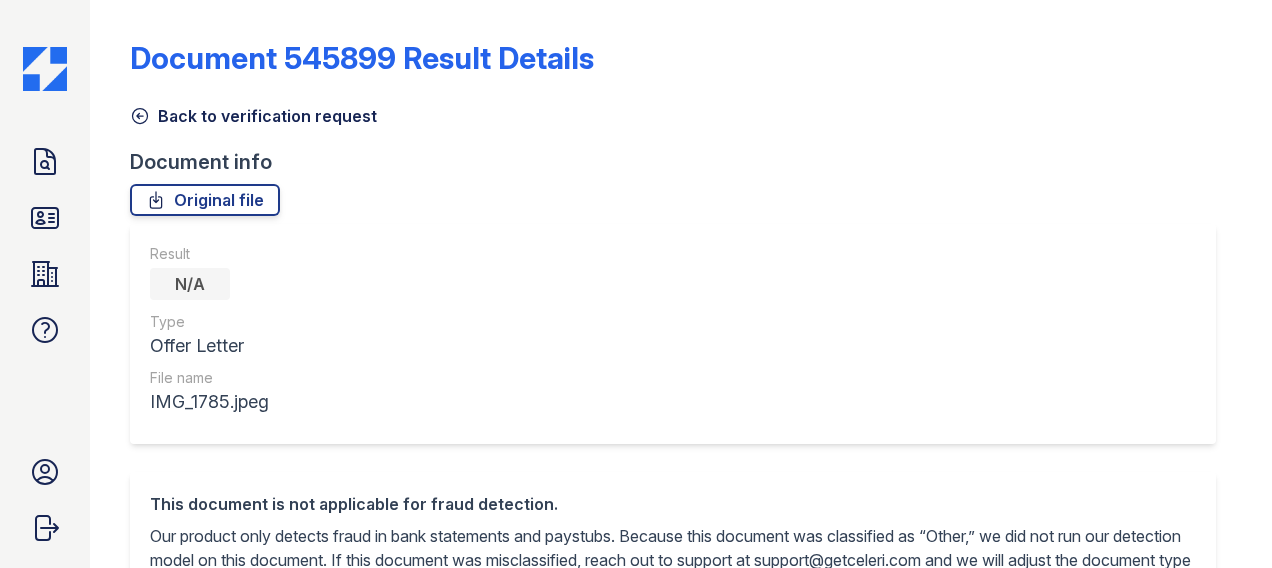 scroll, scrollTop: 0, scrollLeft: 0, axis: both 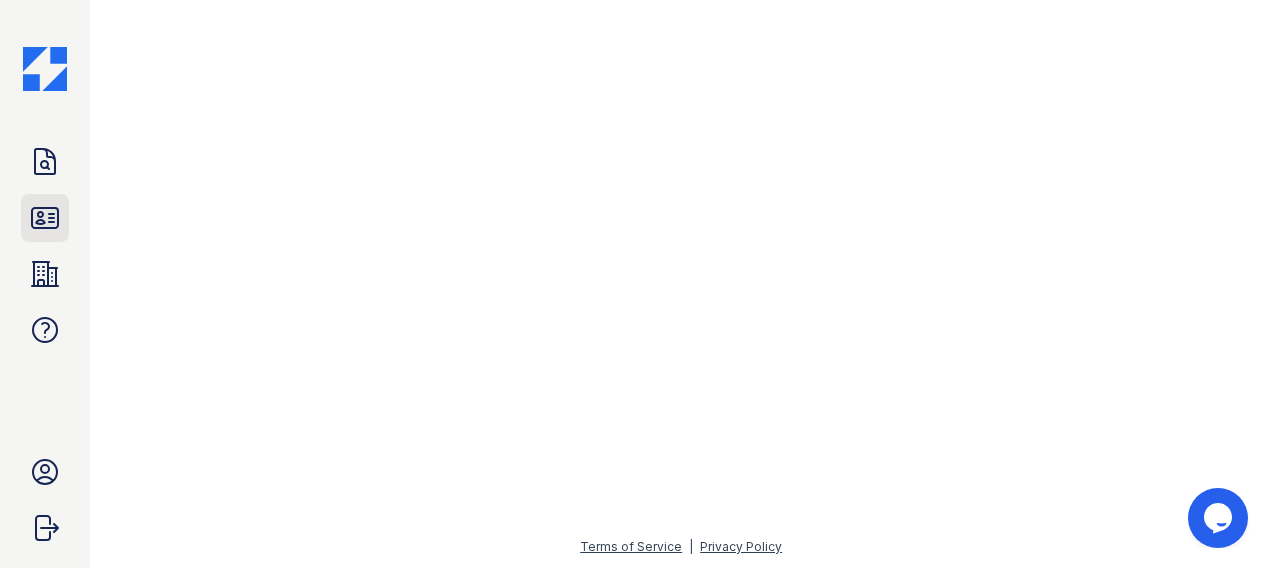 click 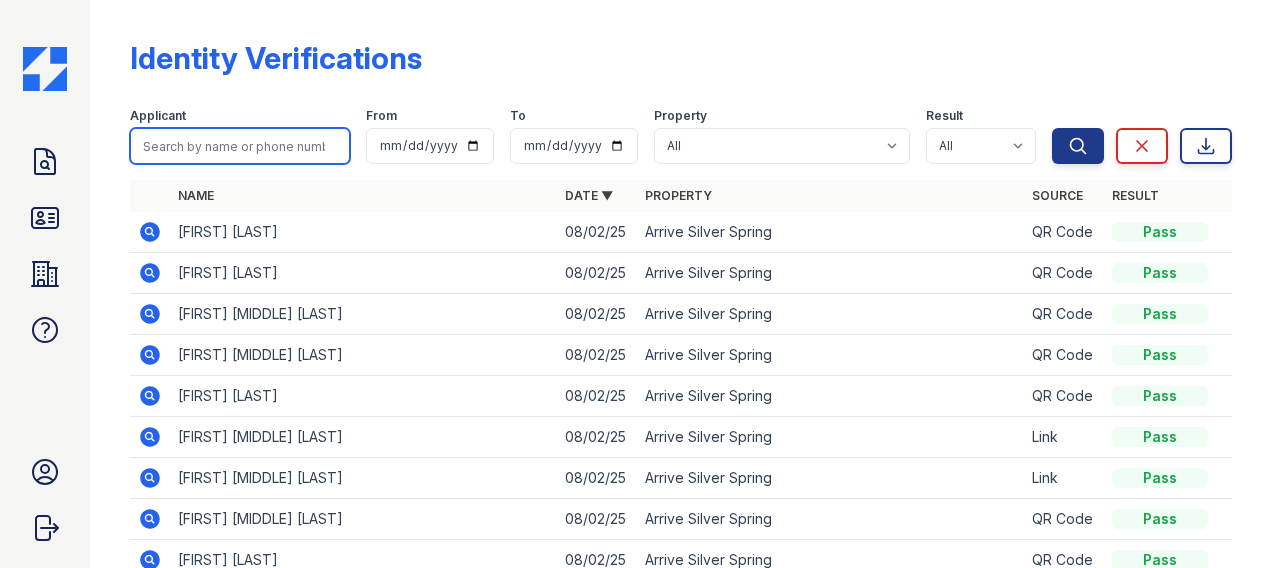 click at bounding box center (240, 146) 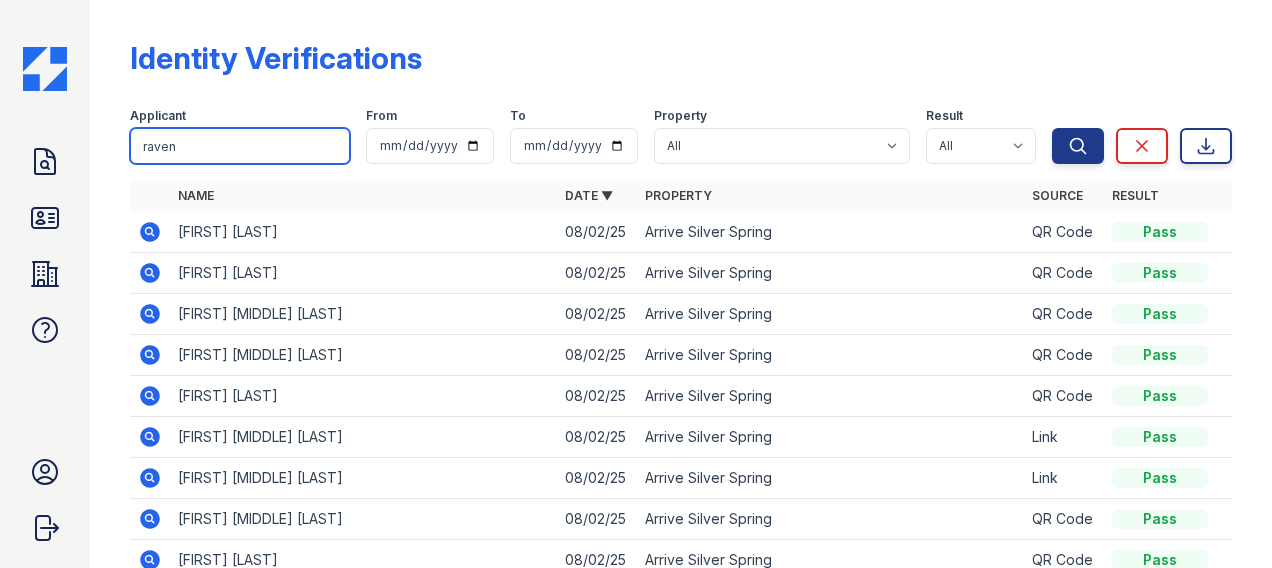 type on "raven" 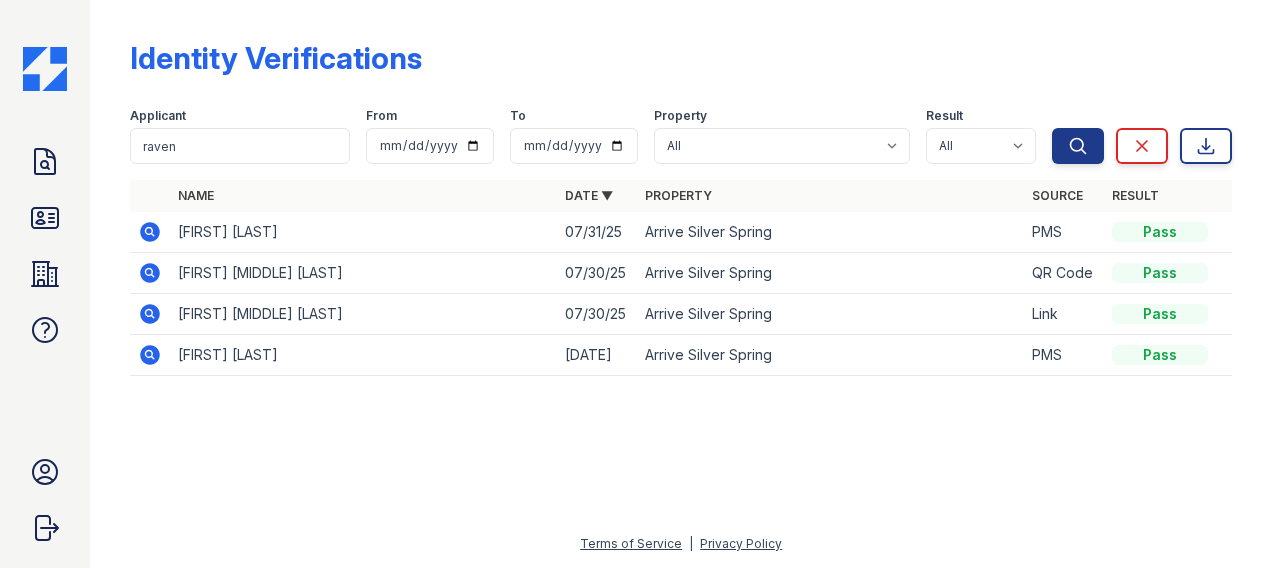 click 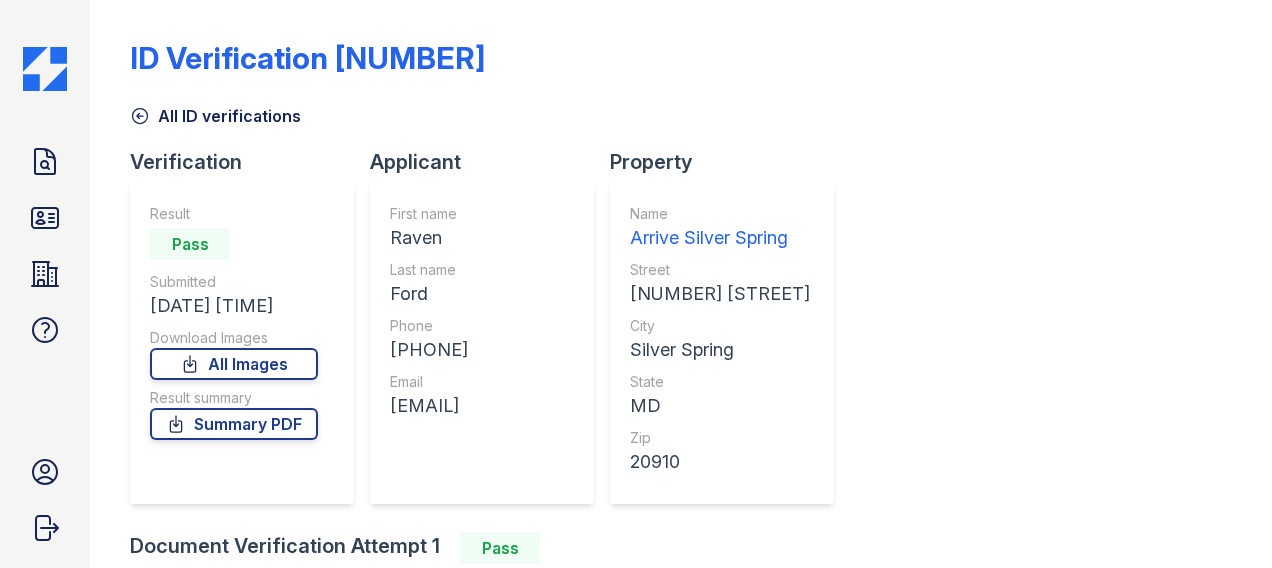 scroll, scrollTop: 0, scrollLeft: 0, axis: both 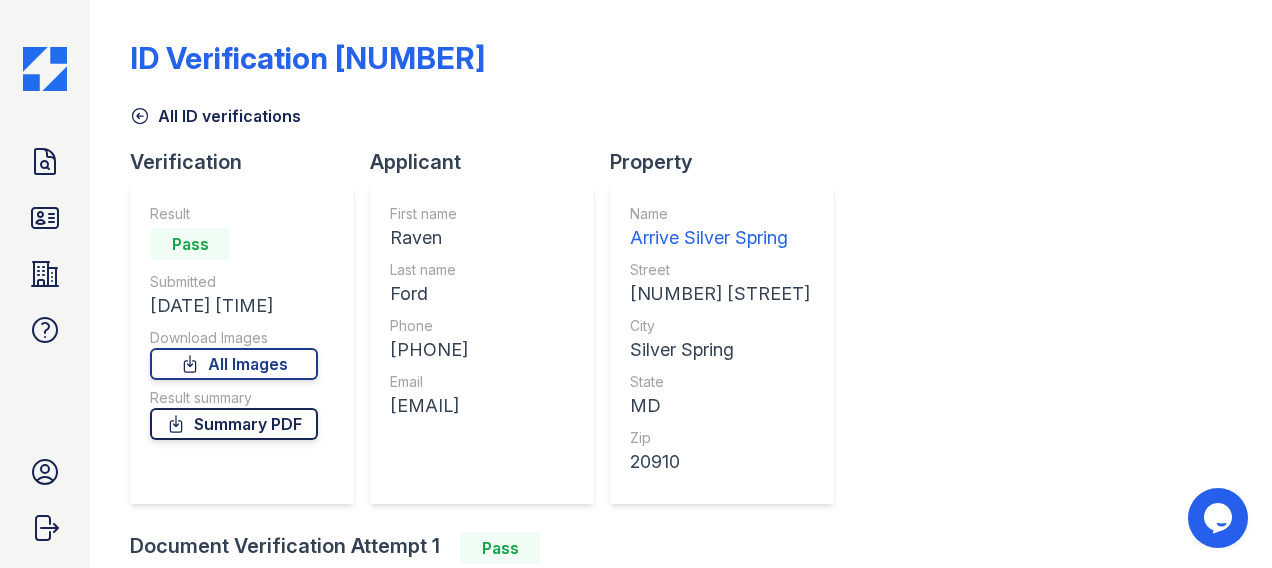 click on "Summary PDF" at bounding box center [234, 424] 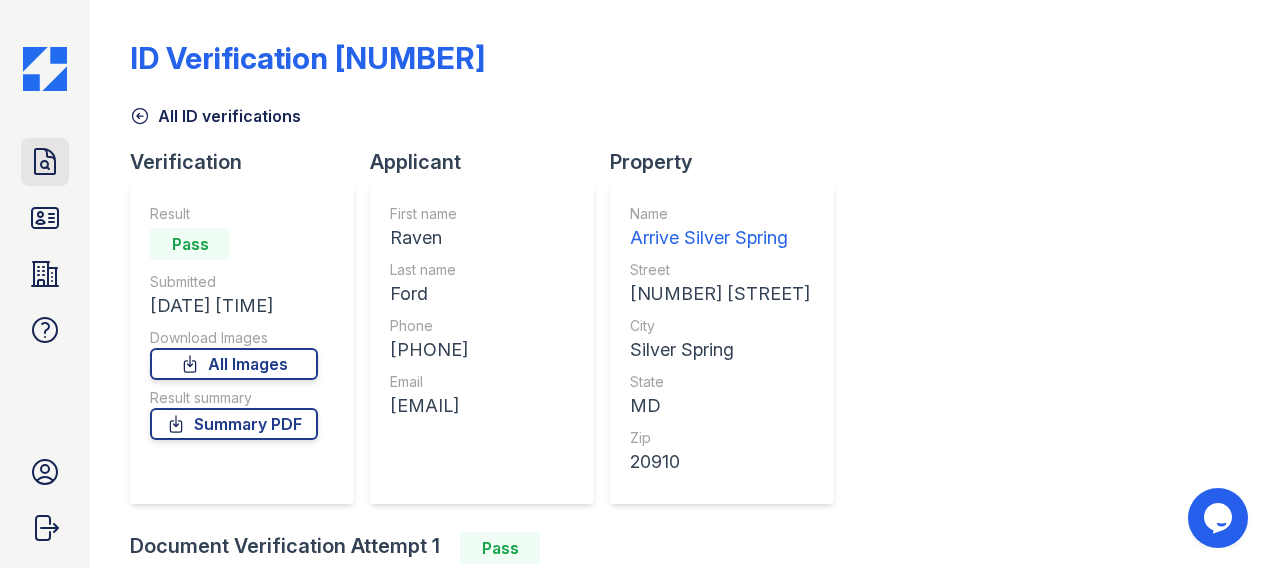 click 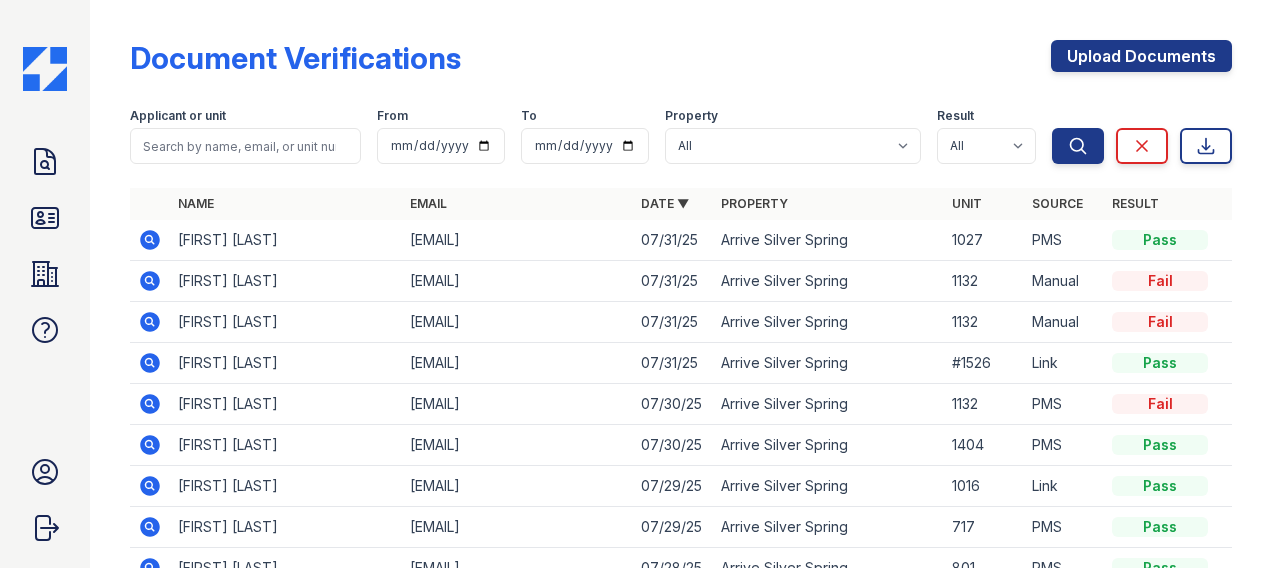 click 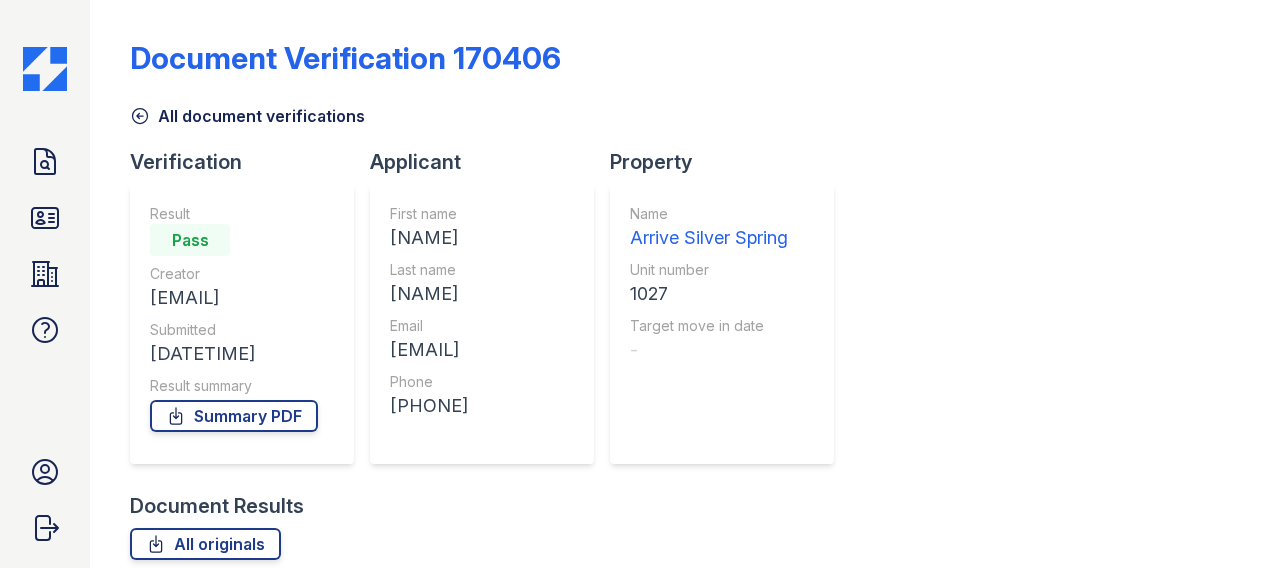scroll, scrollTop: 0, scrollLeft: 0, axis: both 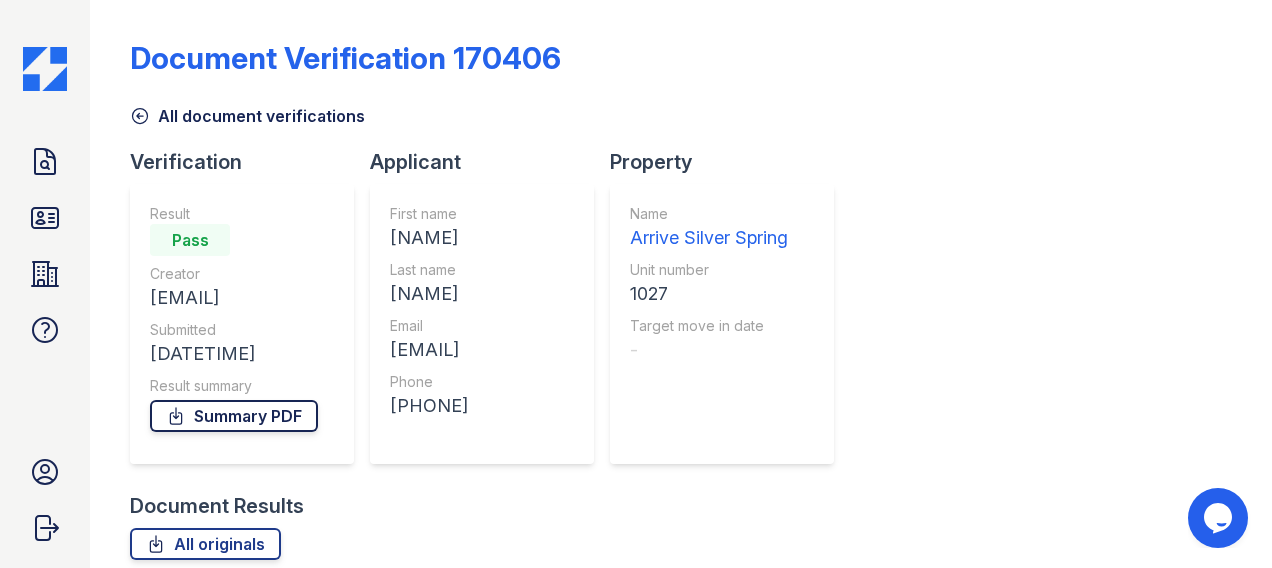click on "Summary PDF" at bounding box center [234, 416] 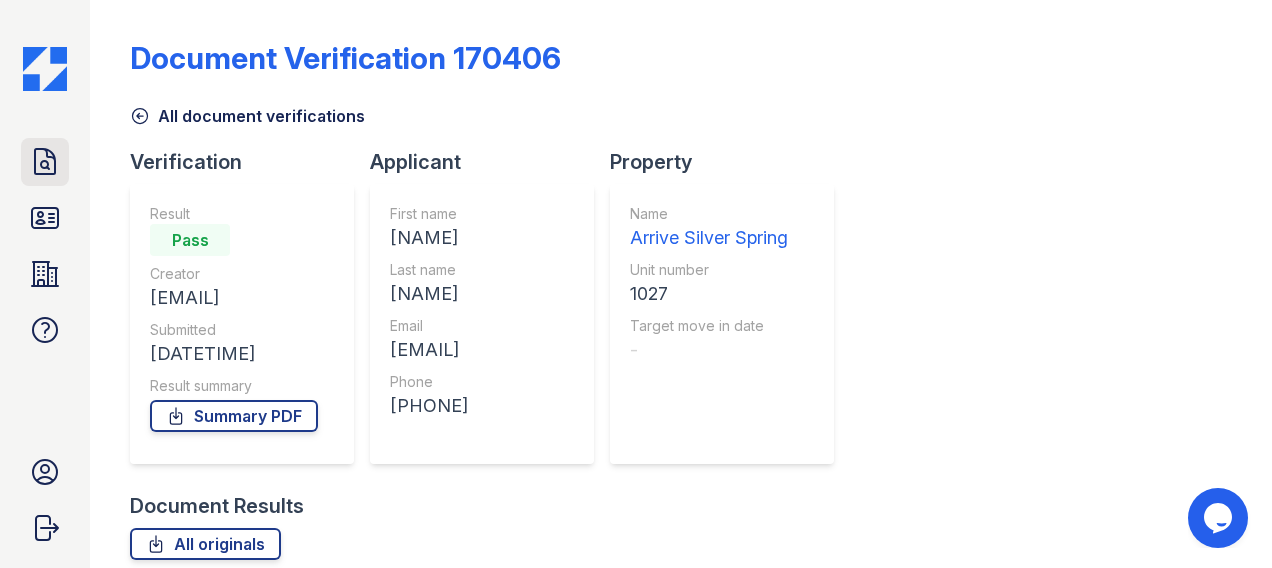 click 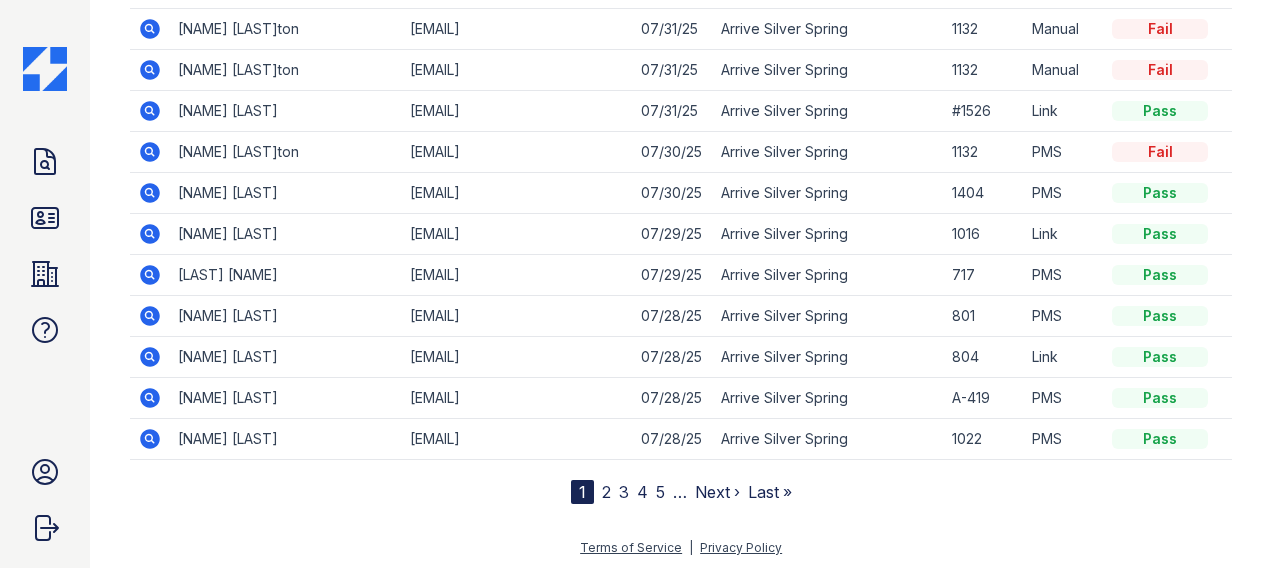 scroll, scrollTop: 0, scrollLeft: 0, axis: both 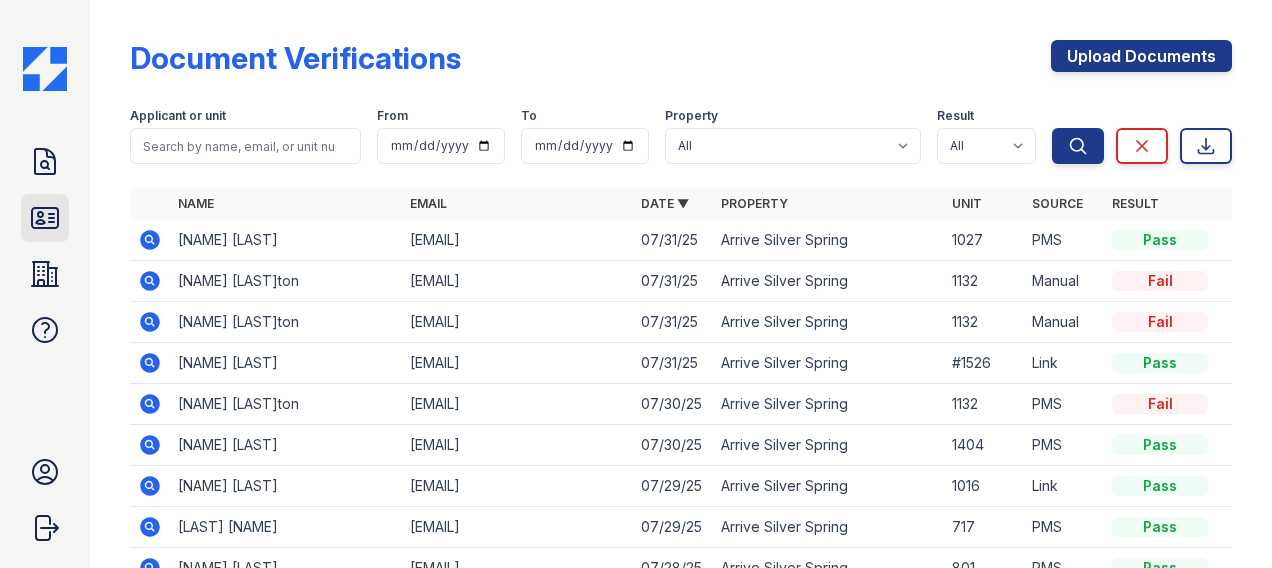 click 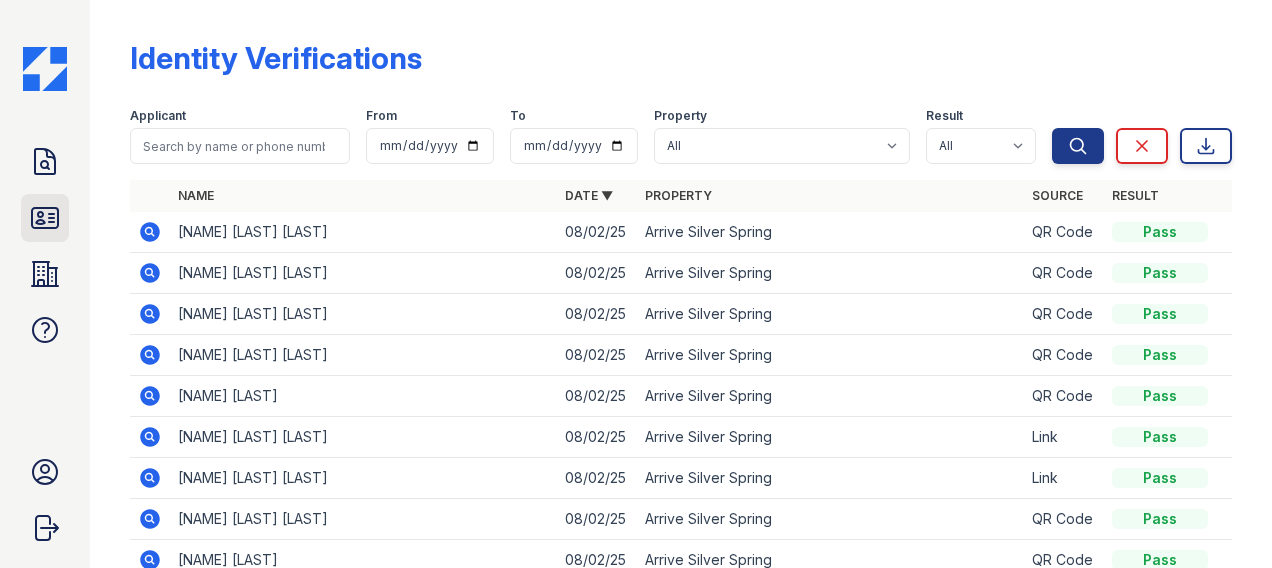 click on "ID Verifications" at bounding box center [45, 218] 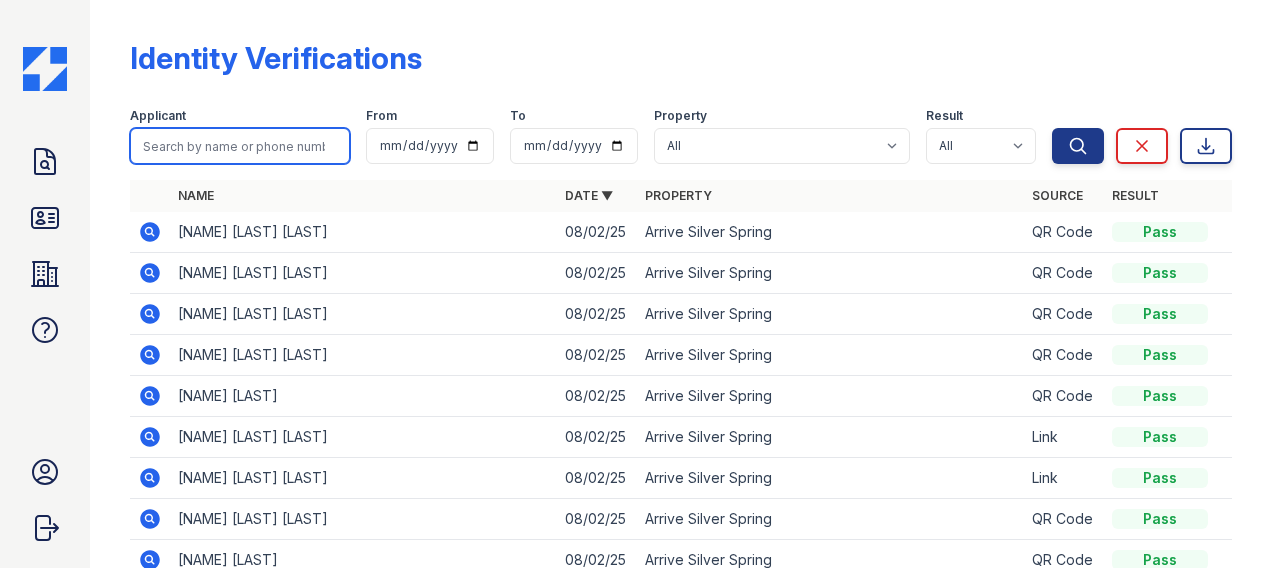 click at bounding box center [240, 146] 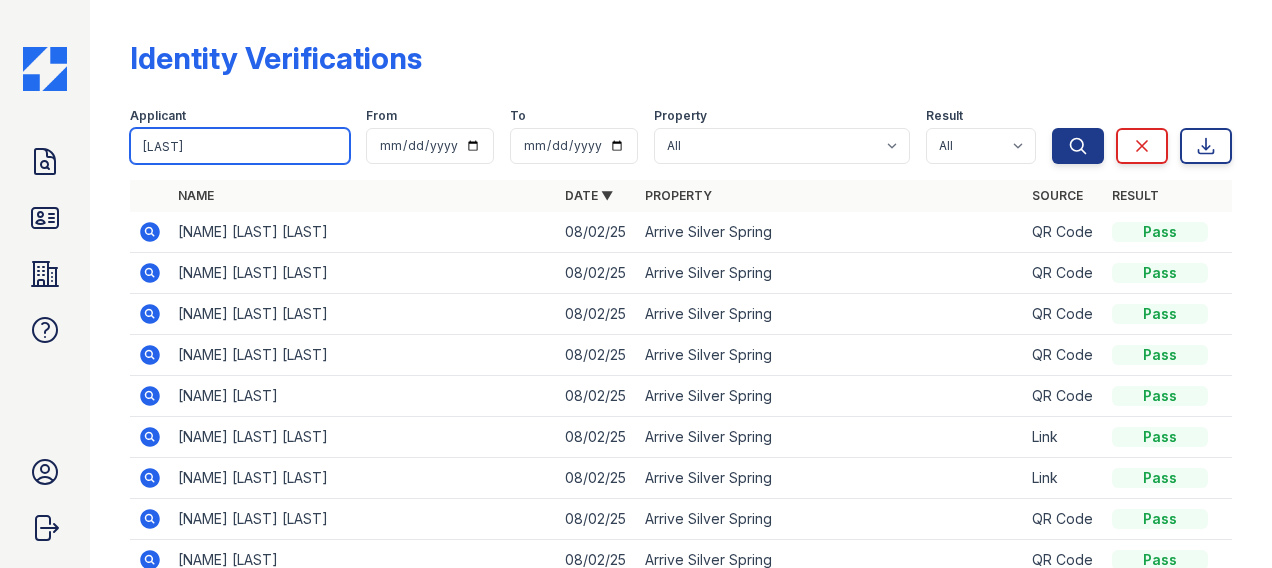 type on "wilks" 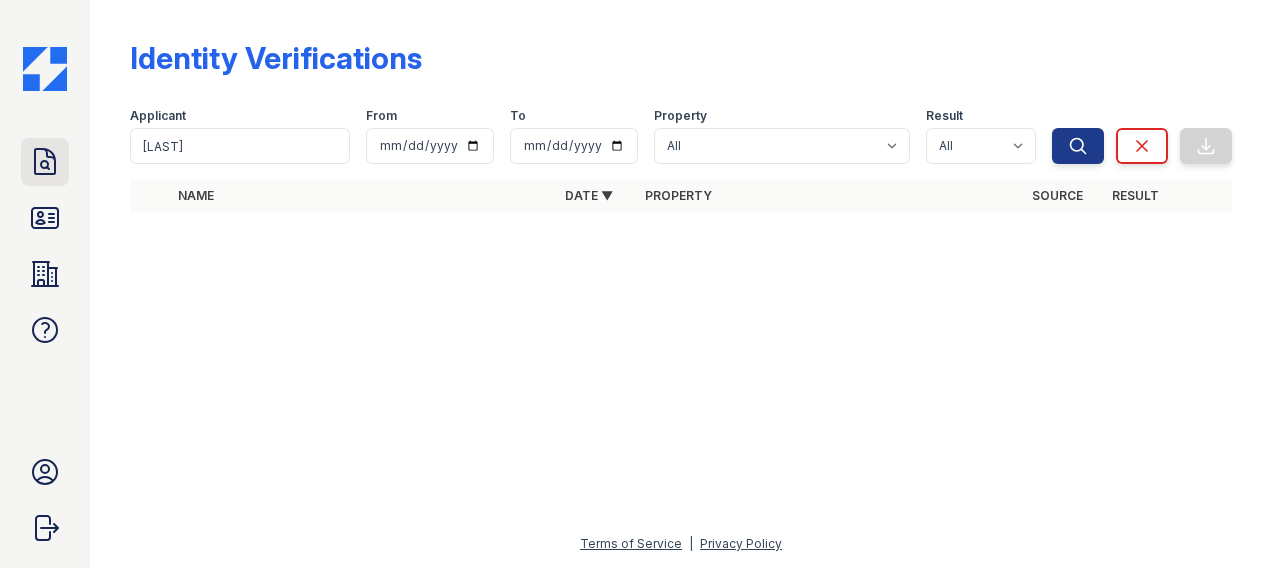 click 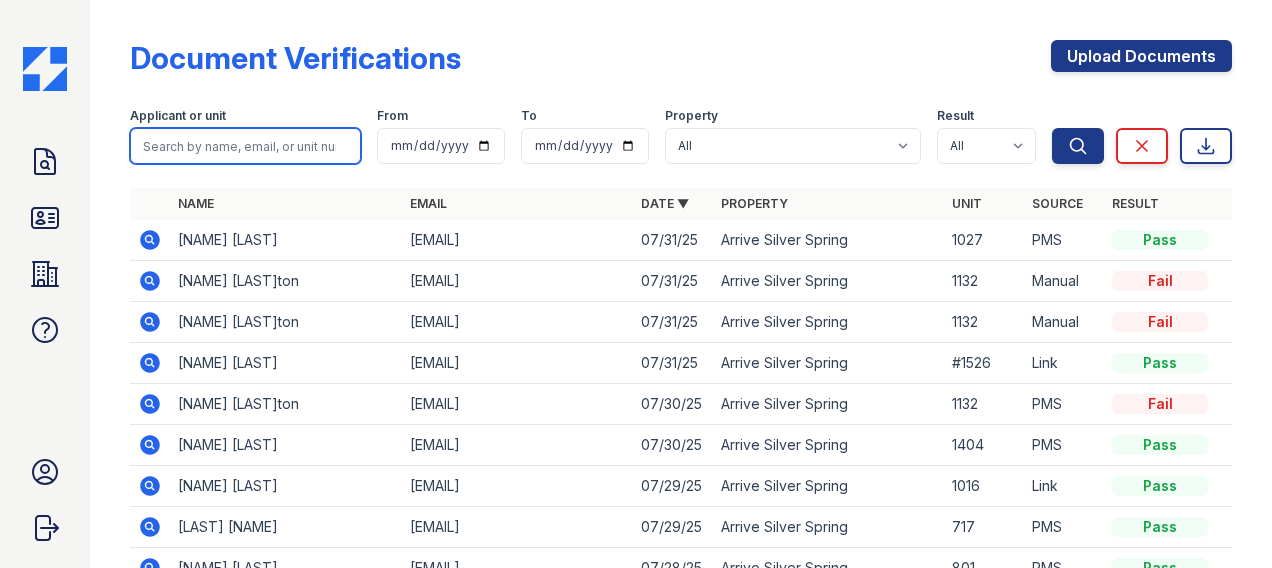 click at bounding box center [245, 146] 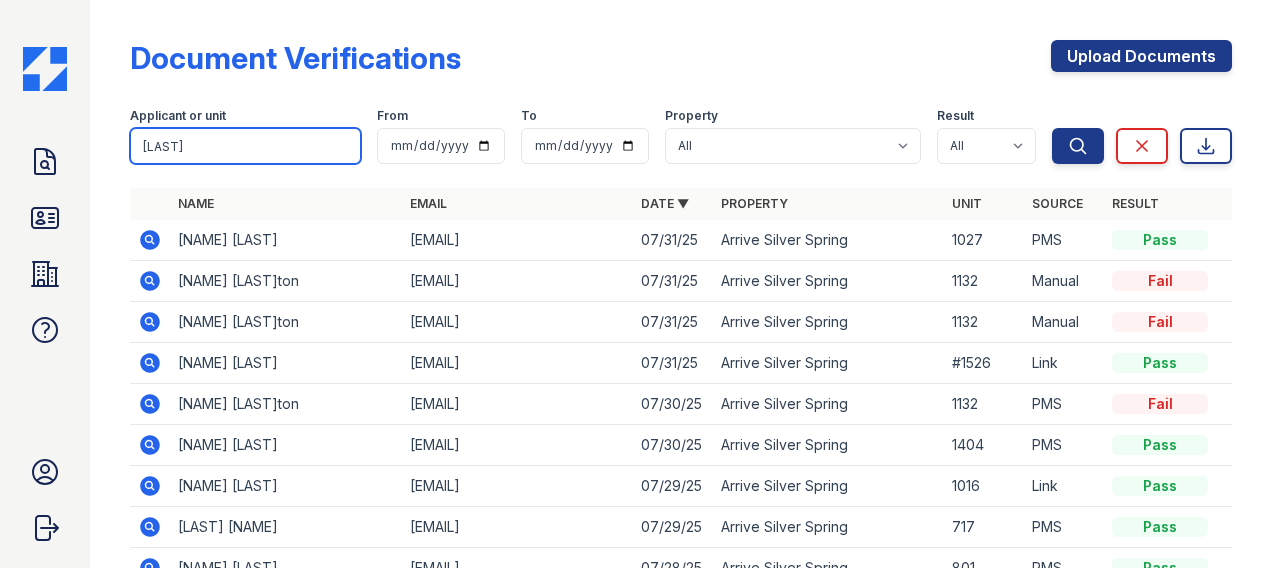 type on "wilks" 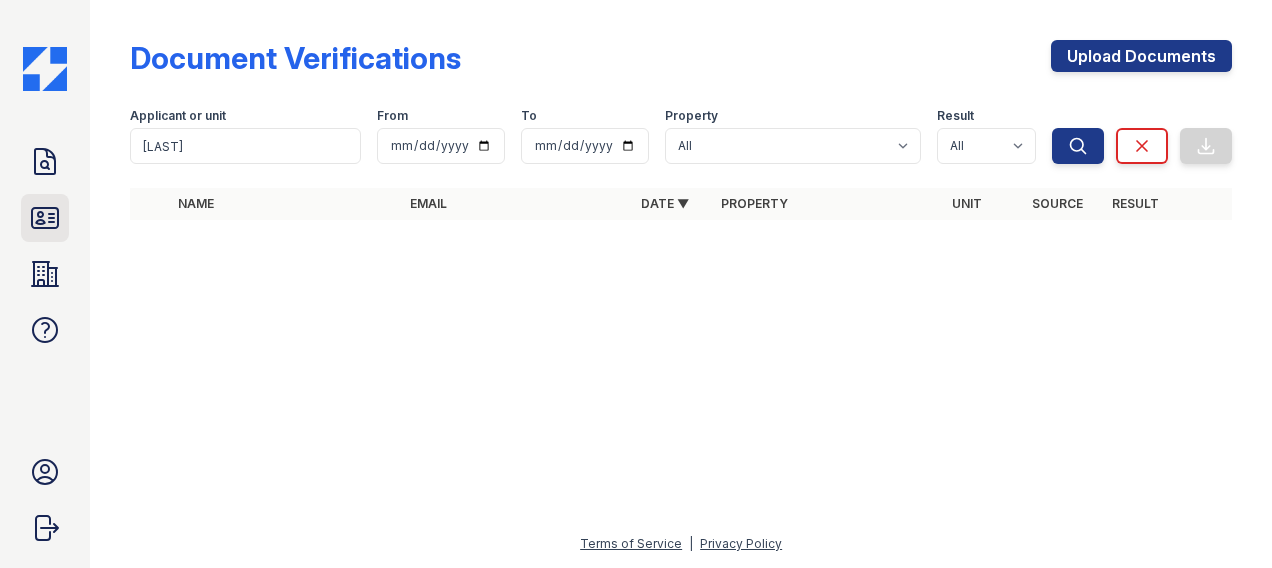click 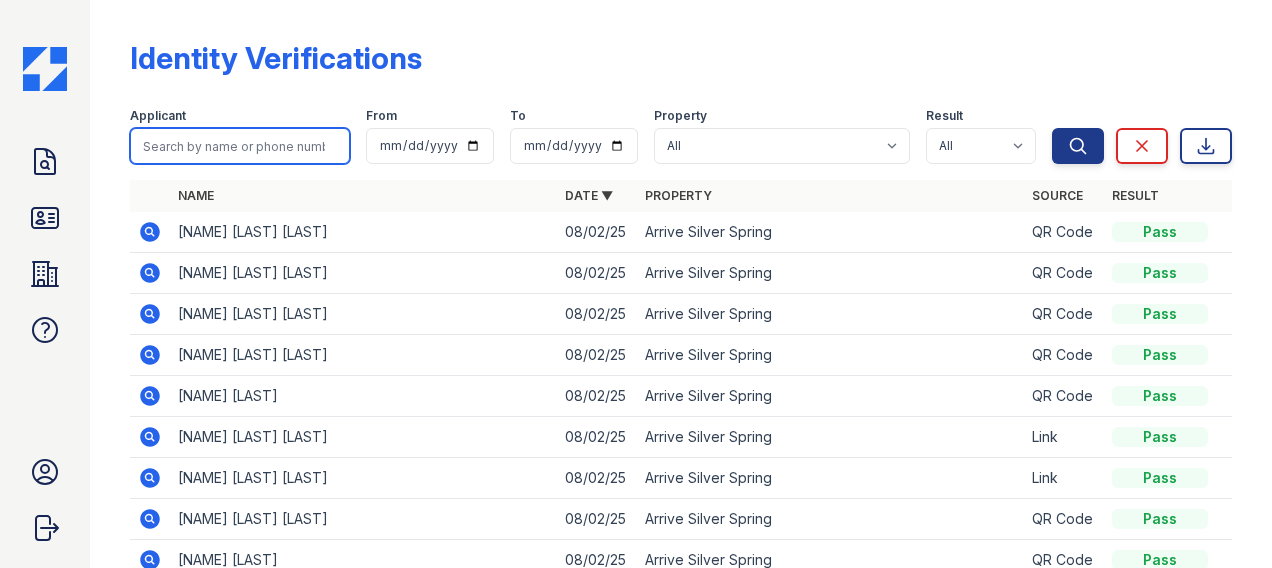 click at bounding box center (240, 146) 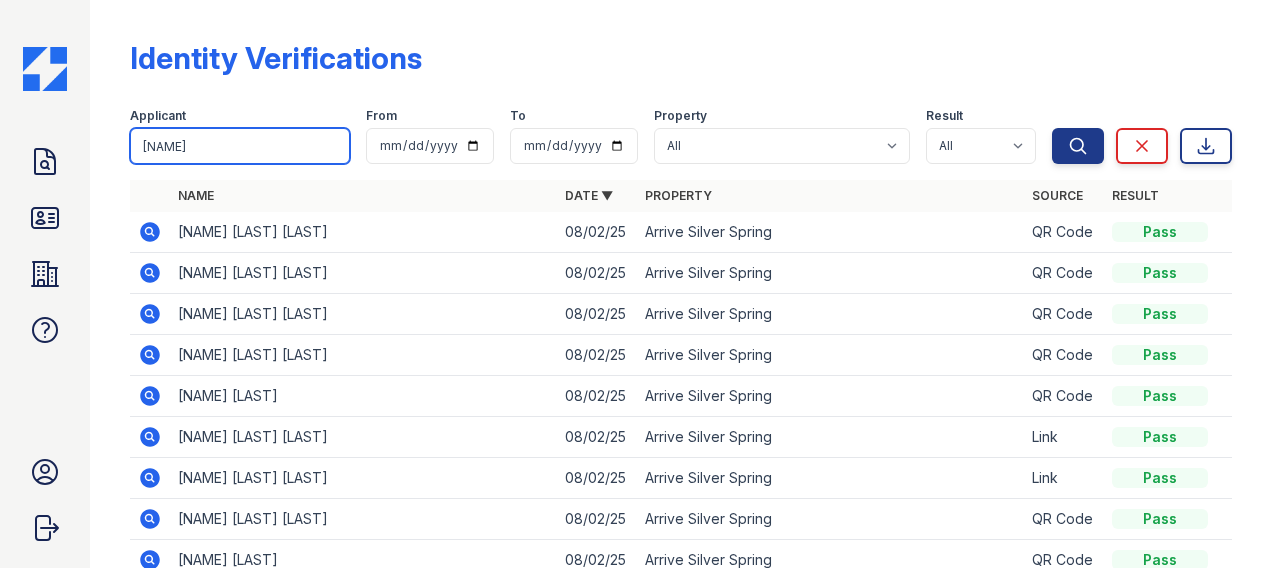 type on "henry" 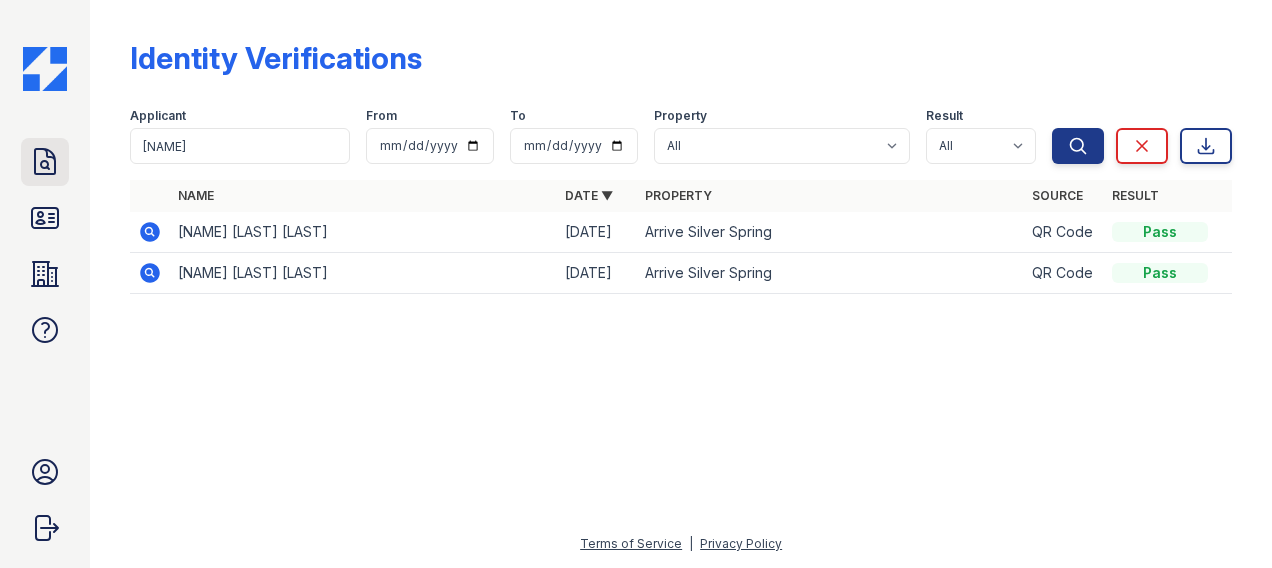 click 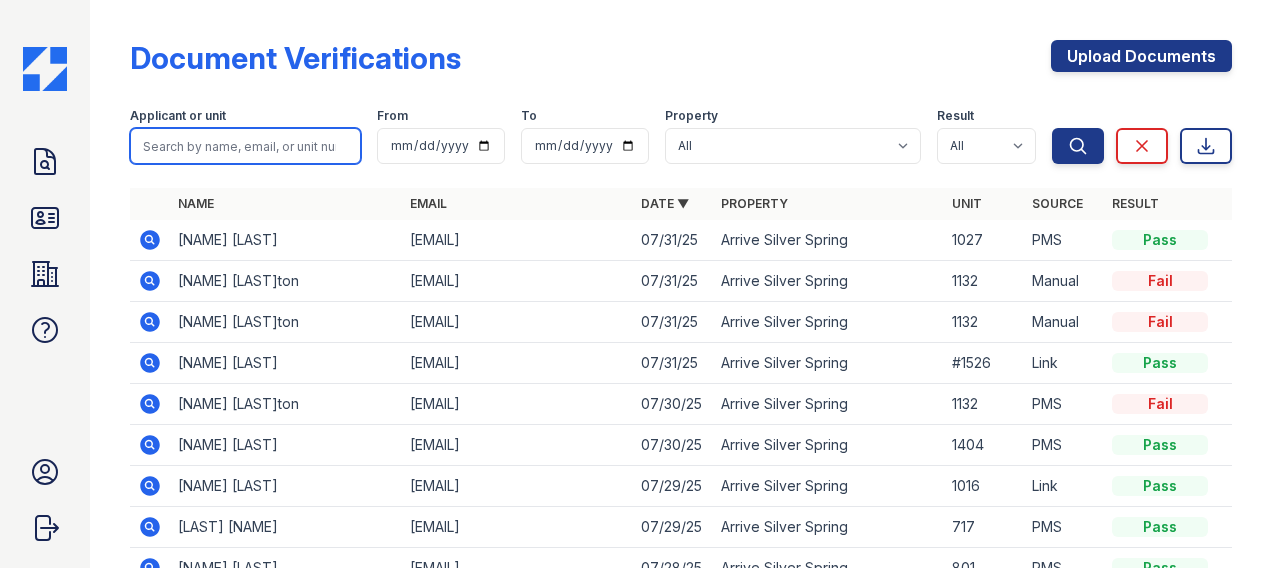 click at bounding box center [245, 146] 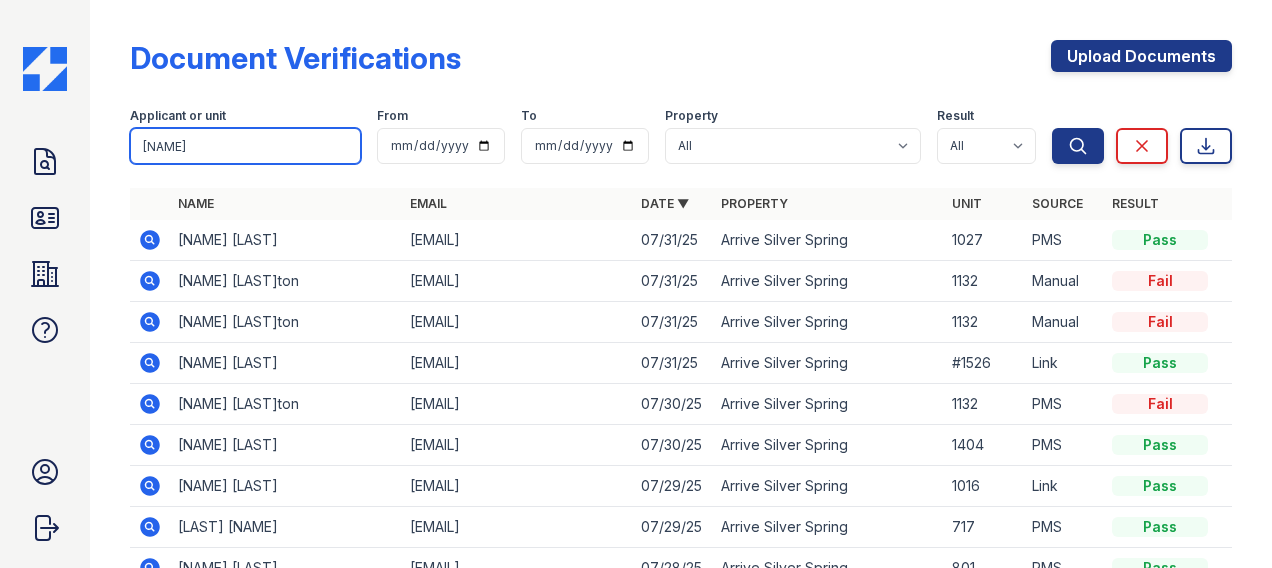 type on "henry" 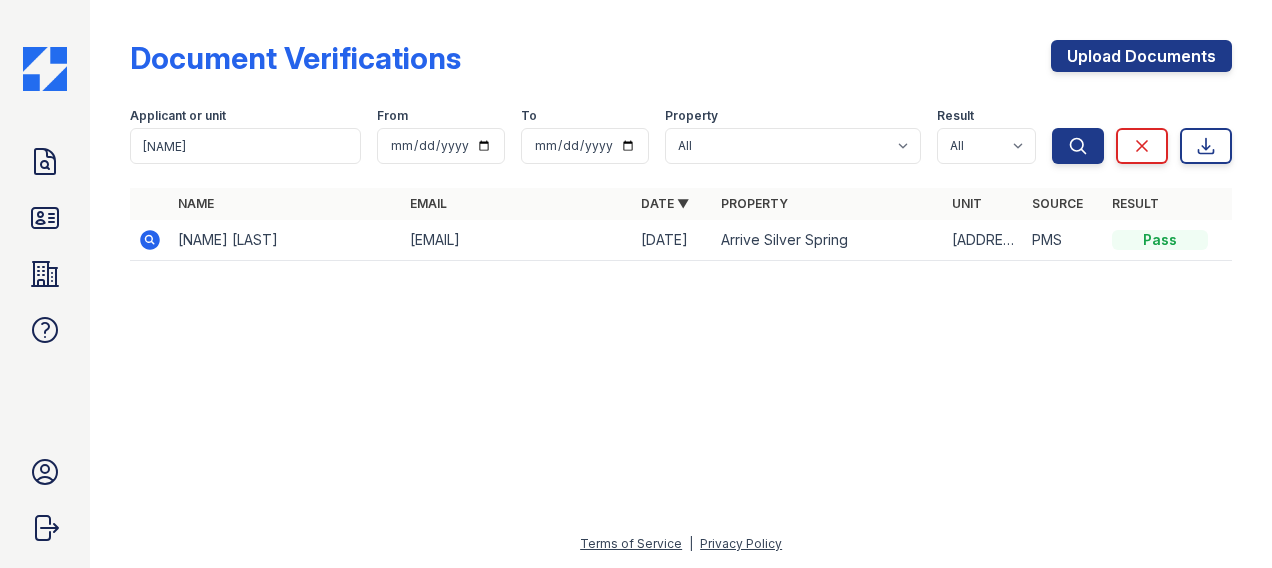 click 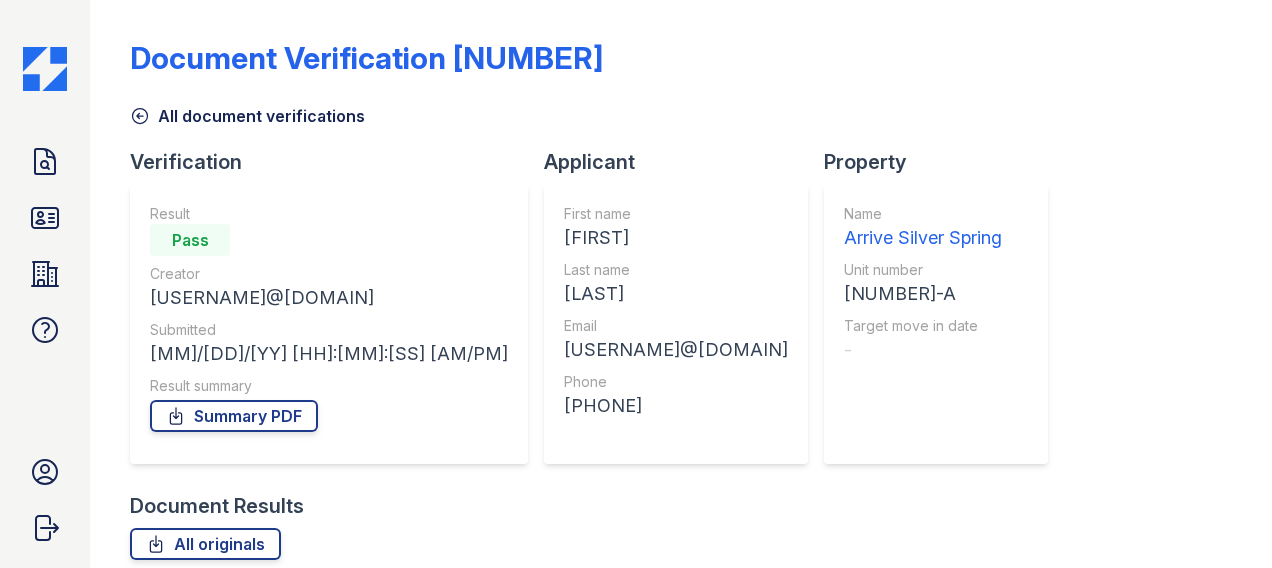 scroll, scrollTop: 0, scrollLeft: 0, axis: both 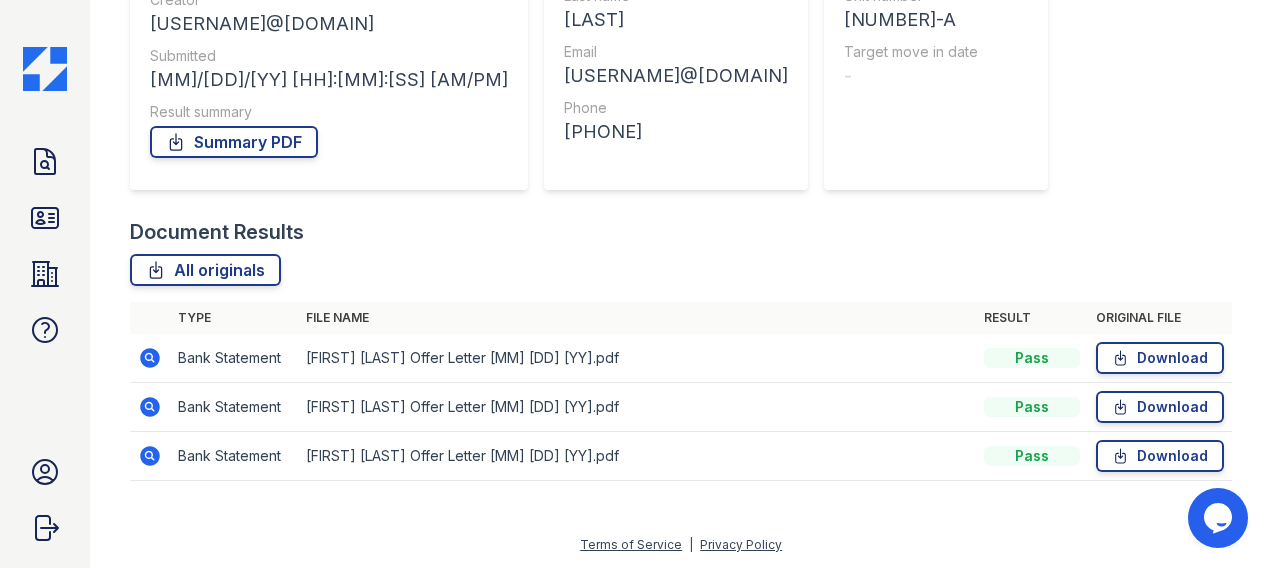click 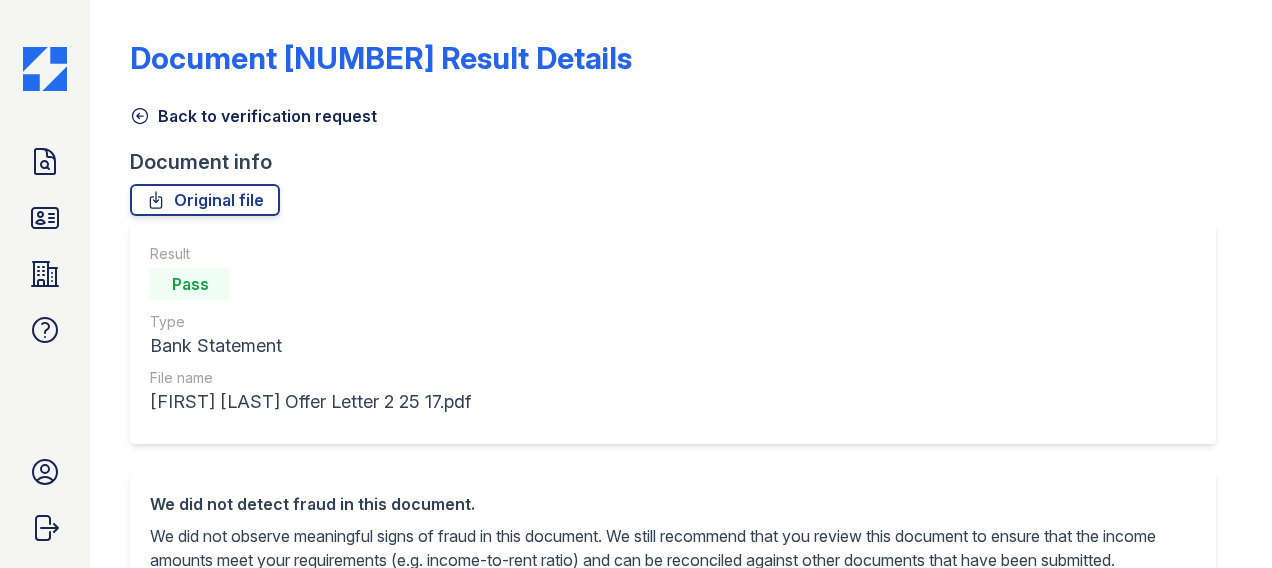 scroll, scrollTop: 0, scrollLeft: 0, axis: both 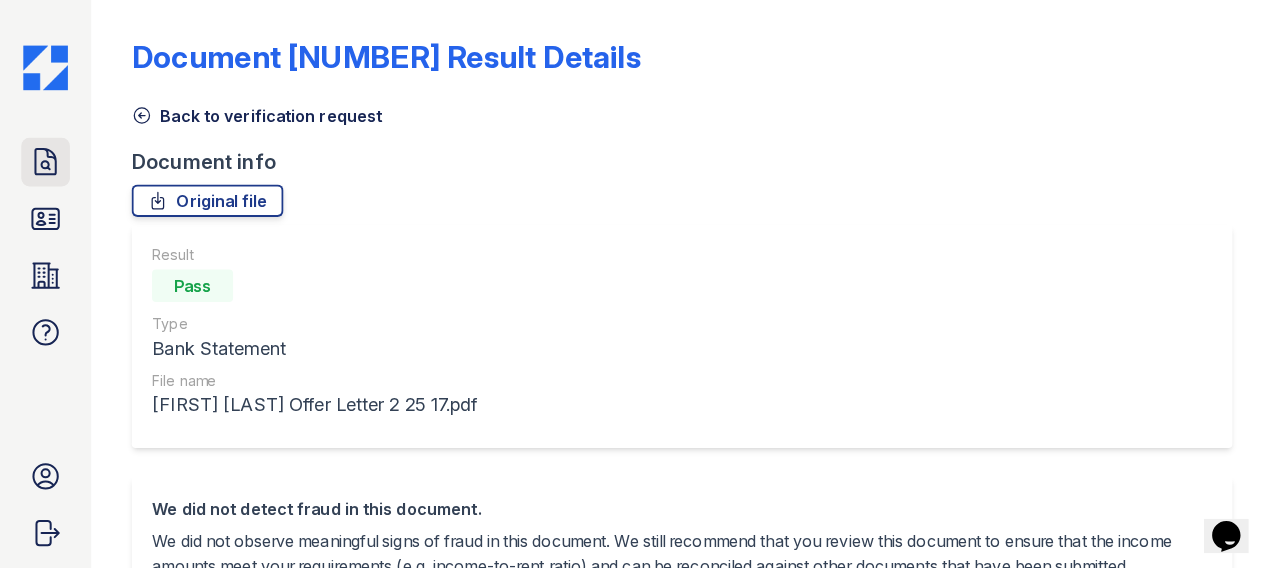 click 